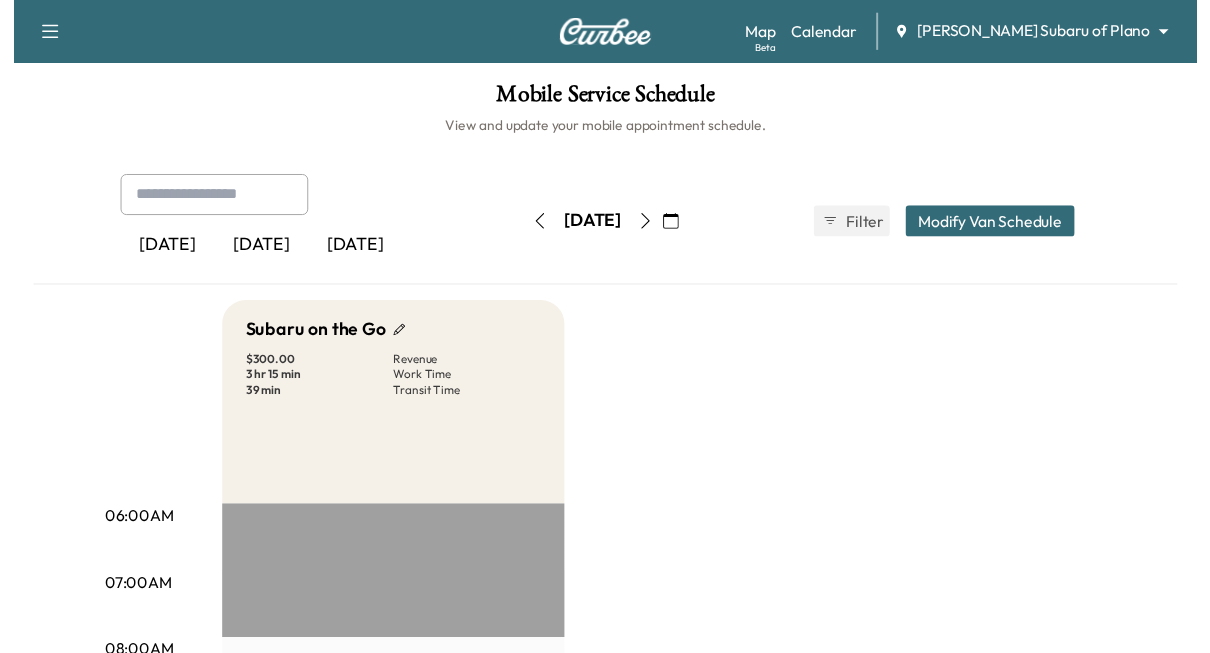 scroll, scrollTop: 0, scrollLeft: 0, axis: both 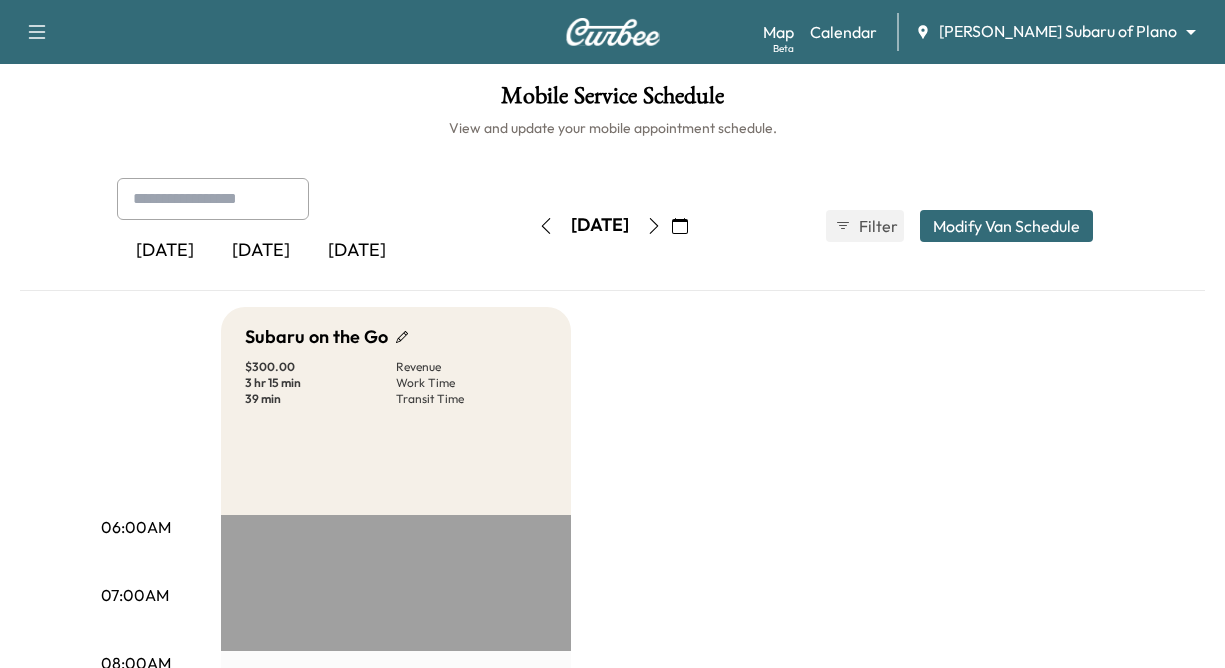 click on "Book New Appointment Support Log Out Map Beta Calendar [PERSON_NAME] Subaru of Plano ******** ​ Mobile Service Schedule View and update your mobile appointment schedule. [DATE] [DATE] [DATE] [DATE] July 2025 S M T W T F S   29   30   1   2   3   4   5   6   7   8   9   10   11   12   13   14   15   16   17   18   19   20   21   22   23   24   25   26   27   28   29   30   31   1 Cancel Done Filter Modify Van Schedule Modify Van Schedule Van Schedule for  [DATE] *  Schedule modified Shift Start Shift End Subaru on the Go 8:00 am * Start 4:00 pm ** Start Inactive Cancel Save & Close 06:00AM 07:00AM 08:00AM 09:00AM 10:00AM 11:00AM 12:00PM 01:00PM 02:00PM 03:00PM 04:00PM 05:00PM 06:00PM 07:00PM 08:00PM 09:00PM 10:00PM Subaru on the Go $ 300.00 Revenue 3 hr 15 min Work Time 39 min Transit Time Travel [PERSON_NAME] [STREET_ADDRESS][US_STATE]   $ 270.00 10:00 am  -  12:06 pm Travel [PERSON_NAME] [STREET_ADDRESS]   $ 30.00 12:17 pm  -" at bounding box center [612, 334] 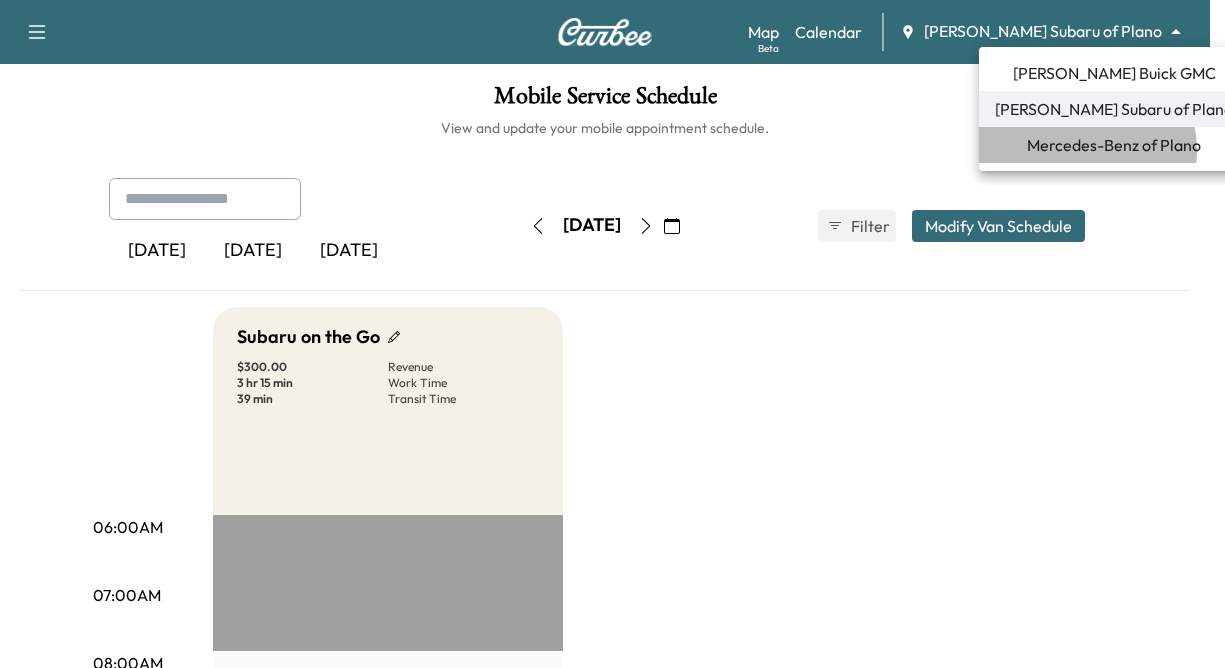click on "Mercedes-Benz of Plano" at bounding box center (1114, 145) 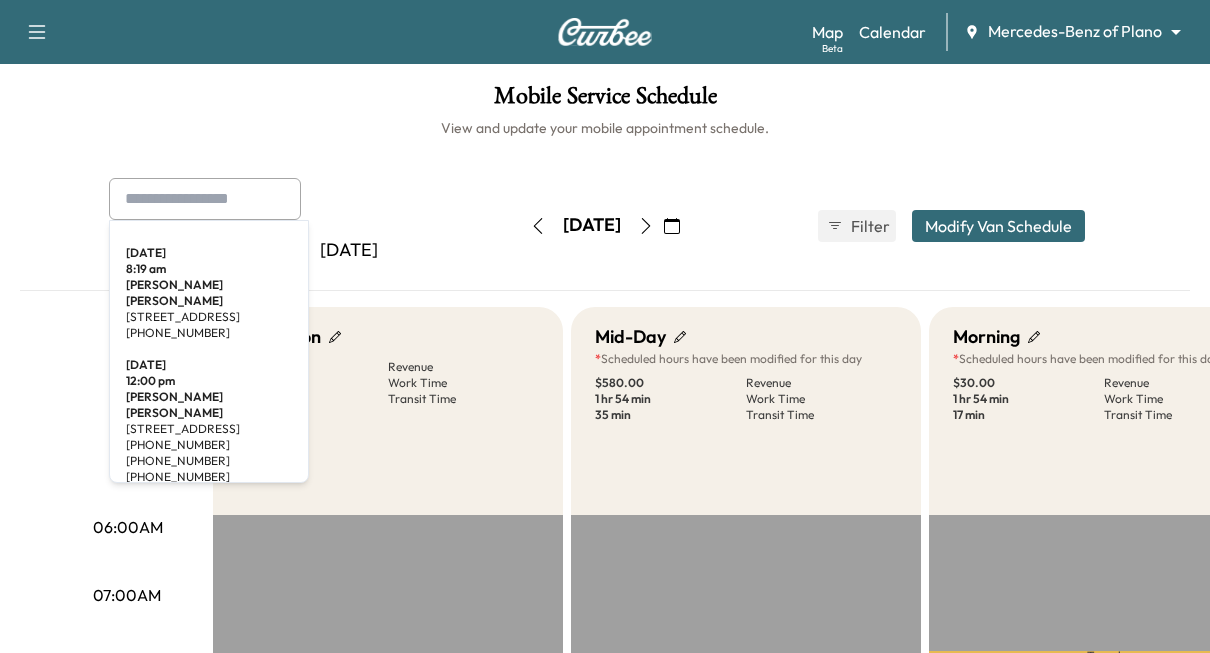 click at bounding box center (205, 199) 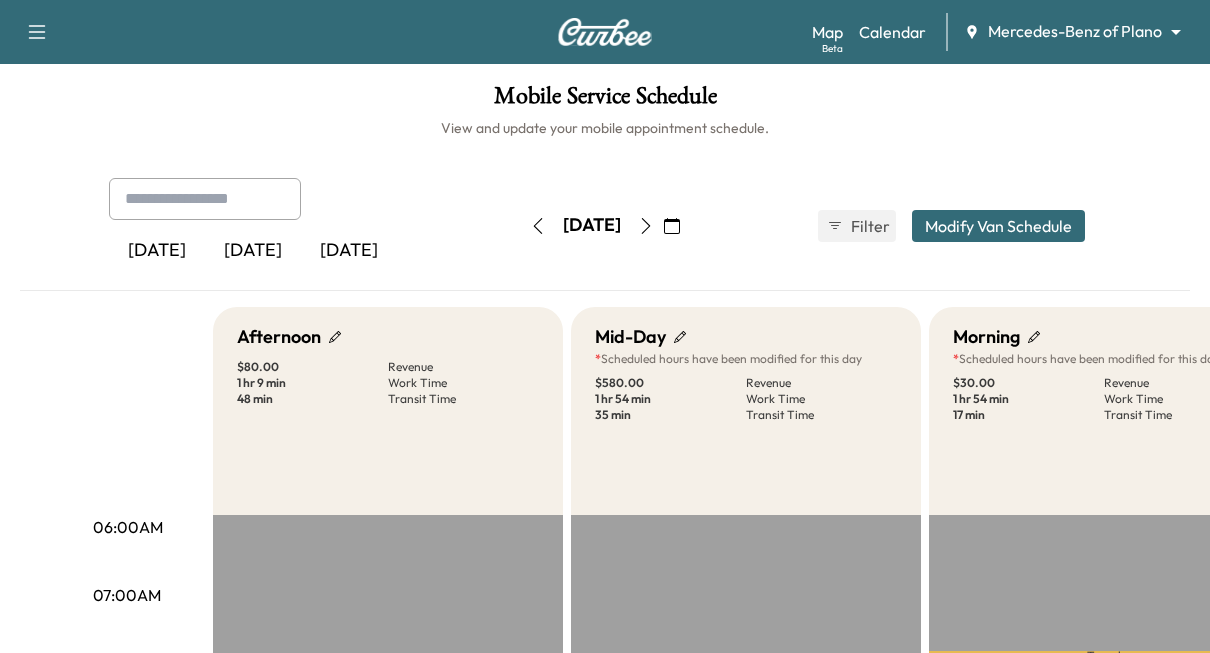 drag, startPoint x: 148, startPoint y: 186, endPoint x: 163, endPoint y: 195, distance: 17.492855 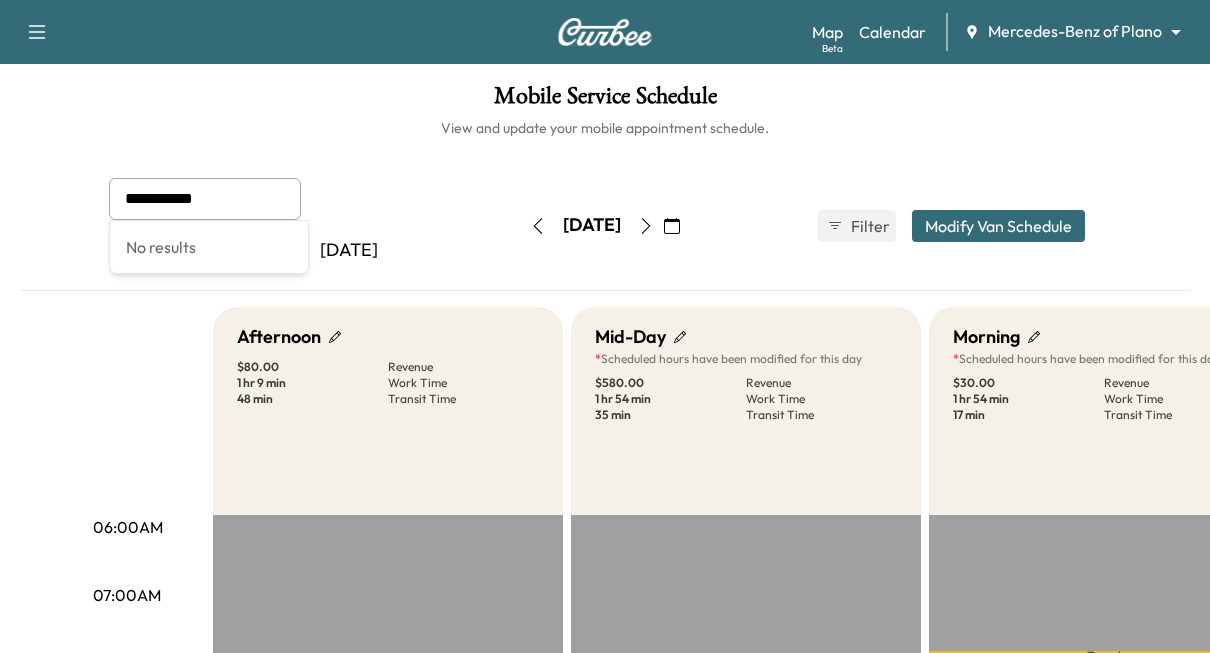 click on "**********" at bounding box center [205, 199] 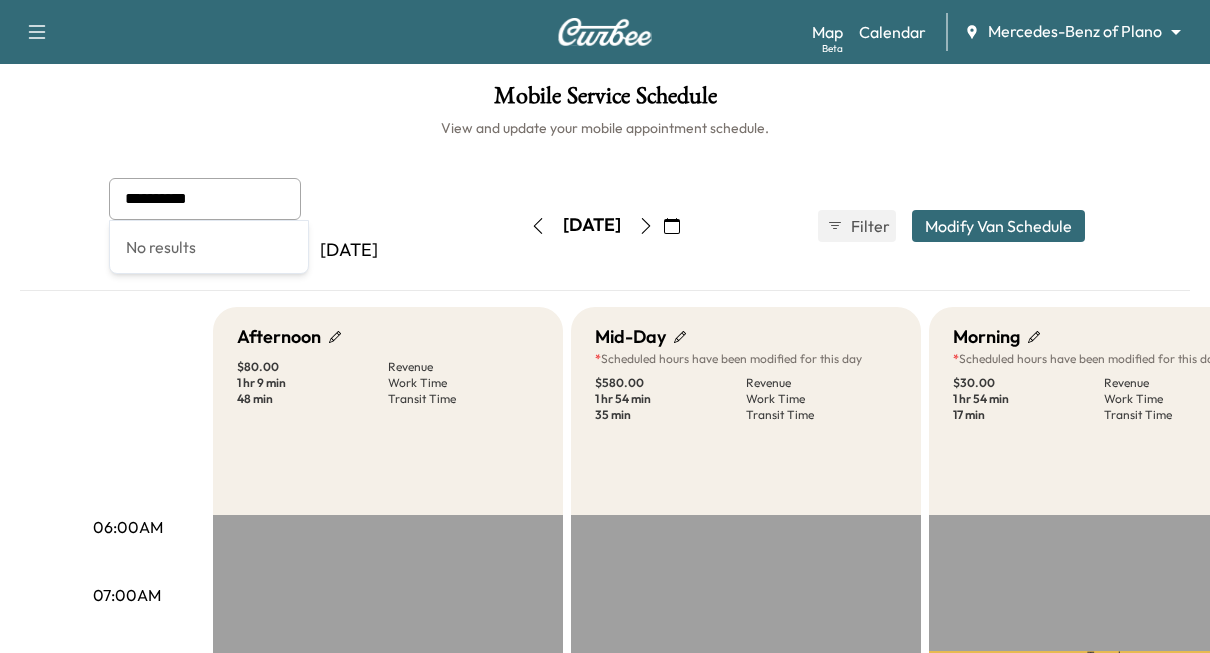 click on "**********" at bounding box center [205, 199] 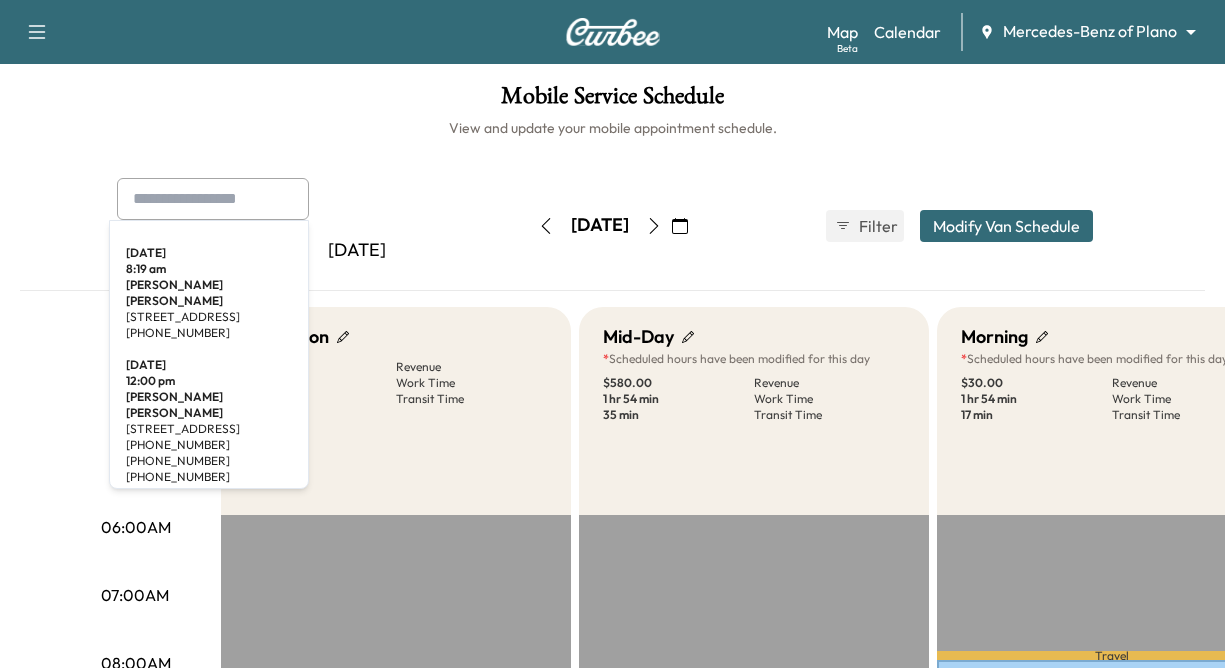 click on "Book New Appointment Support Log Out Map Beta Calendar Mercedes-Benz of Plano ******** ​ Mobile Service Schedule View and update your mobile appointment schedule. [DATE] [DATE] [DATE] [DATE] July 2025 S M T W T F S   29   30   1   2   3   4   5   6   7   8   9   10   11   12   13   14   15   16   17   18   19   20   21   22   23   24   25   26   27   28   29   30   31   1 Cancel Done Filter Modify Van Schedule Modify Van Schedule Van Schedule for  [DATE] *  Schedule modified Shift Start Shift End Afternoon 12:30 pm **** Start 4:00 pm ** Start Inactive Mid-Day * 10:15 am ***** Start 2:00 pm ** Start Inactive Last Modified by  [PERSON_NAME]  @   9:13 AM  [DATE] Morning * 8:00 am * Start 11:15 am ***** Start Inactive Last Modified by  [PERSON_NAME]  @   9:13 AM  [DATE] Cancel Save & Close 06:00AM 07:00AM 08:00AM 09:00AM 10:00AM 11:00AM 12:00PM 01:00PM 02:00PM 03:00PM 04:00PM 05:00PM 06:00PM 07:00PM 08:00PM 09:00PM 10:00PM Afternoon $ 80.00 Revenue" at bounding box center (612, 334) 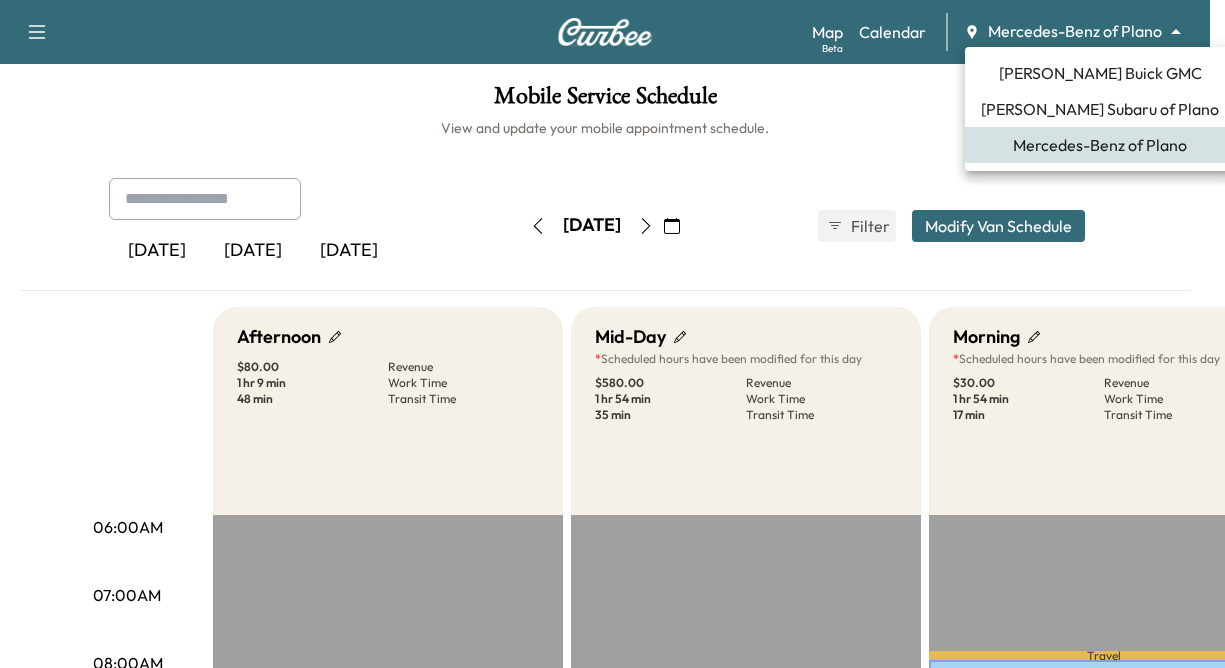 click on "[PERSON_NAME] Subaru of Plano" at bounding box center (1100, 109) 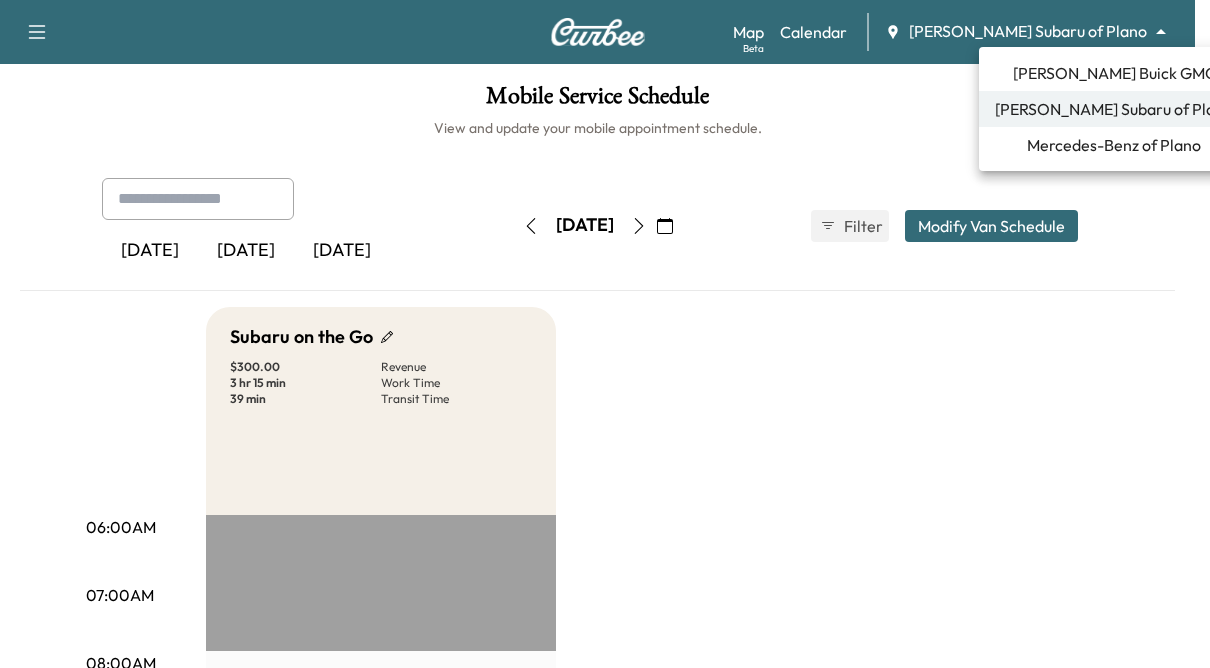 click on "Book New Appointment Support Log Out Map Beta Calendar [PERSON_NAME] Subaru of Plano ******** ​ Mobile Service Schedule View and update your mobile appointment schedule. [DATE] [DATE] [DATE] [DATE] July 2025 S M T W T F S   29   30   1   2   3   4   5   6   7   8   9   10   11   12   13   14   15   16   17   18   19   20   21   22   23   24   25   26   27   28   29   30   31   1 Cancel Done Filter Modify Van Schedule Modify Van Schedule Van Schedule for  [DATE] *  Schedule modified Shift Start Shift End Subaru on the Go 8:00 am * Start 4:00 pm ** Start Inactive Cancel Save & Close 06:00AM 07:00AM 08:00AM 09:00AM 10:00AM 11:00AM 12:00PM 01:00PM 02:00PM 03:00PM 04:00PM 05:00PM 06:00PM 07:00PM 08:00PM 09:00PM 10:00PM Subaru on the Go $ 300.00 Revenue 3 hr 15 min Work Time 39 min Transit Time Travel [PERSON_NAME] [STREET_ADDRESS][US_STATE]   $ 270.00 10:00 am  -  12:06 pm Travel [PERSON_NAME] [STREET_ADDRESS]   $ 30.00 12:17 pm  -" at bounding box center (605, 334) 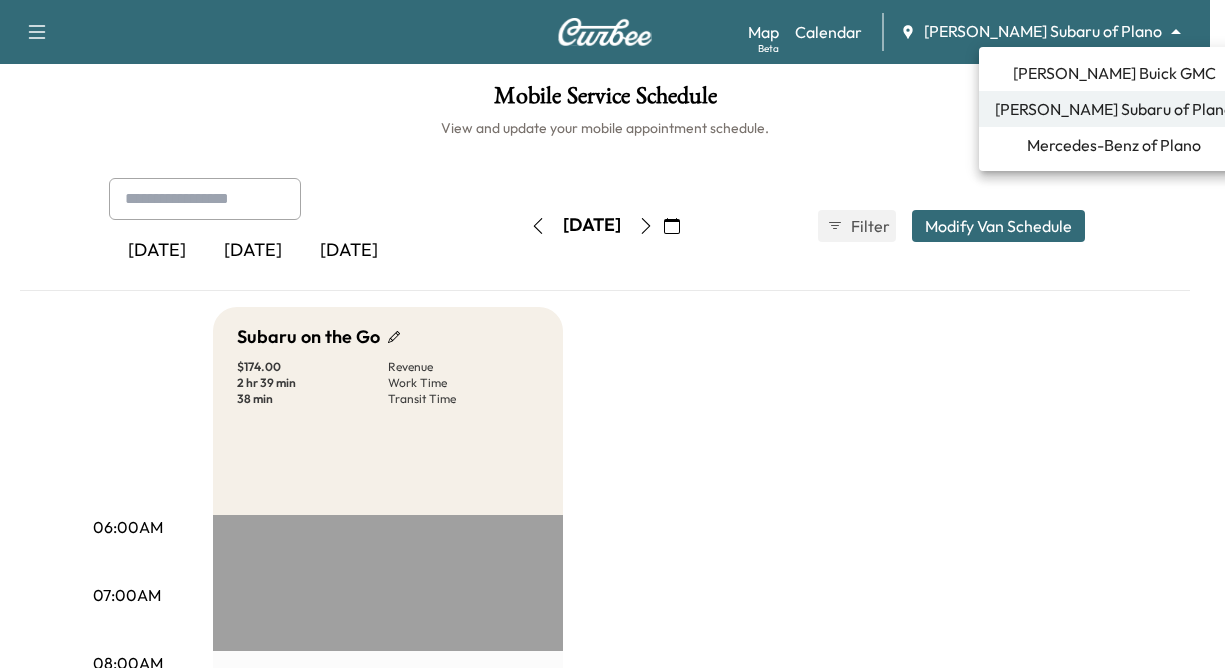 click on "Mercedes-Benz of Plano" at bounding box center [1114, 145] 